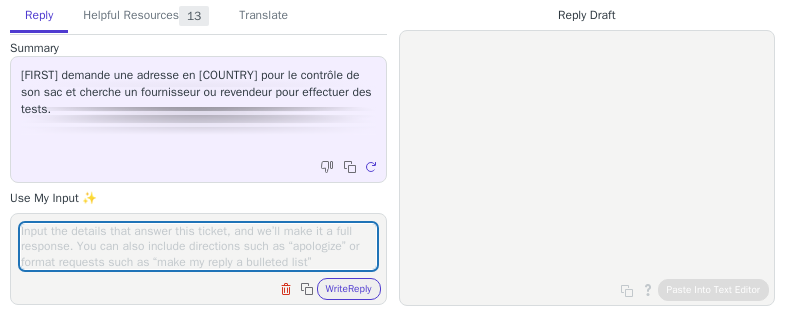 scroll, scrollTop: 0, scrollLeft: 0, axis: both 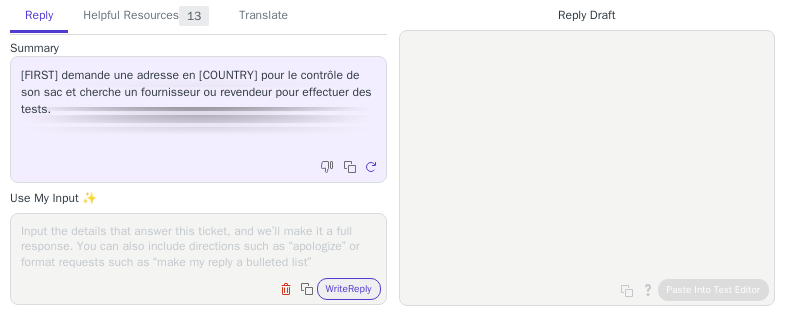 click on "Clear field Copy to clipboard Write  Reply" at bounding box center (198, 259) 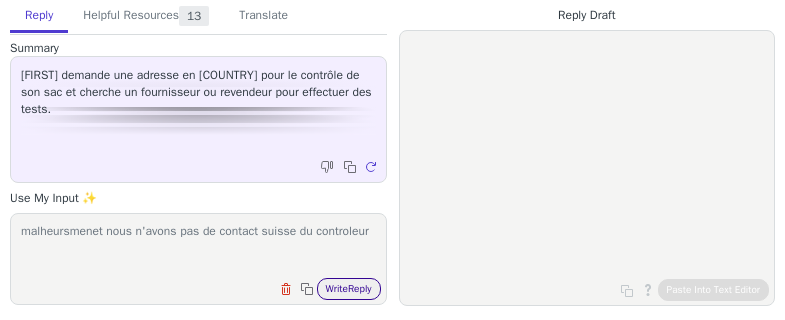 type on "malheursmenet nous n'avons pas de contact suisse du controleur" 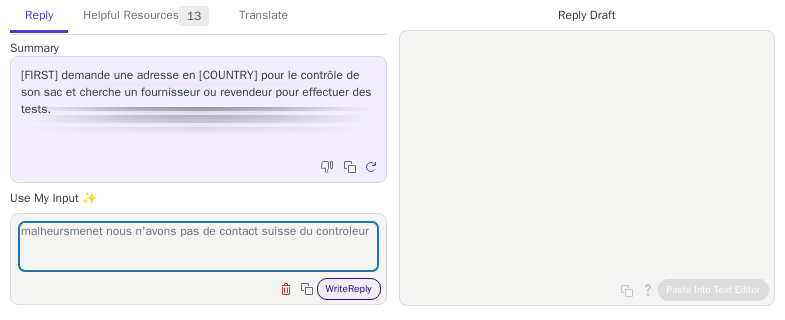 click on "Write  Reply" at bounding box center (349, 289) 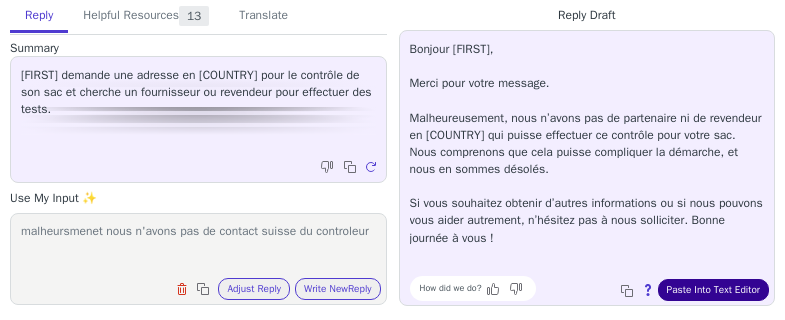 click on "Paste Into Text Editor" at bounding box center [713, 290] 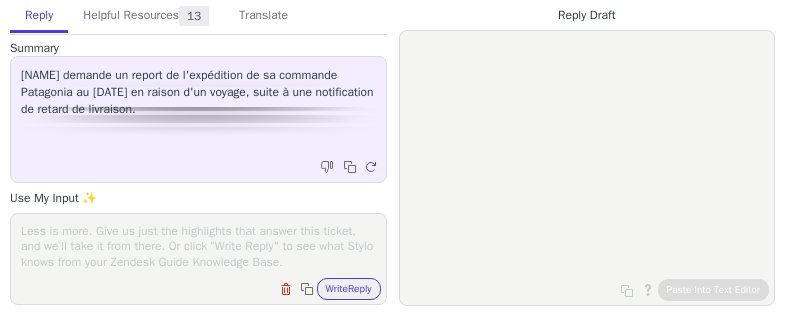 scroll, scrollTop: 0, scrollLeft: 0, axis: both 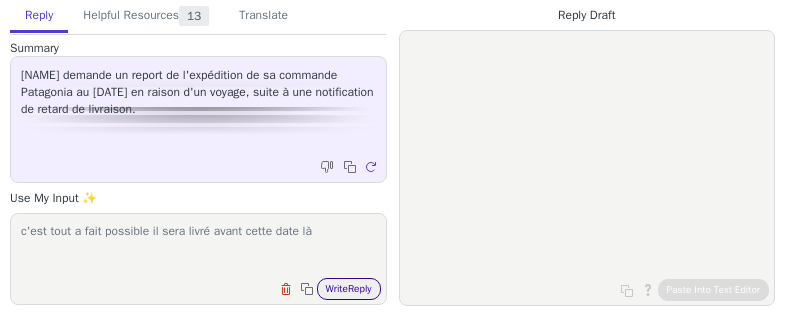 type on "c'est tout a fait possible il sera livré avant cette date là" 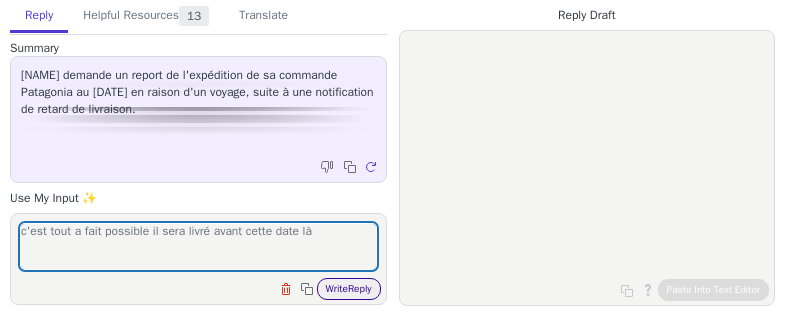 click on "Write  Reply" at bounding box center (349, 289) 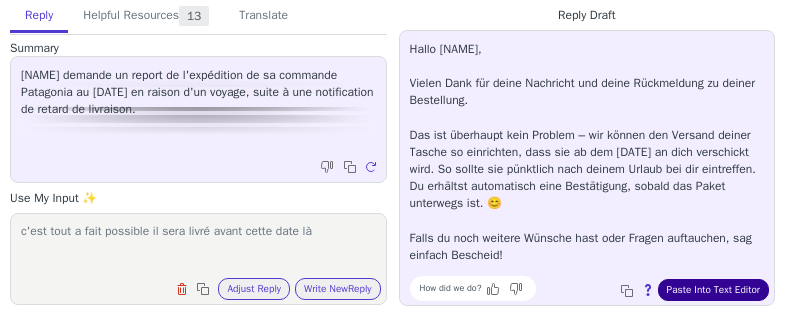 click on "Paste Into Text Editor" at bounding box center [713, 290] 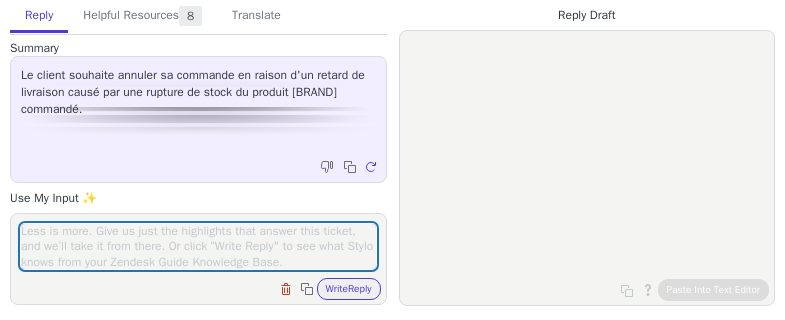 scroll, scrollTop: 0, scrollLeft: 0, axis: both 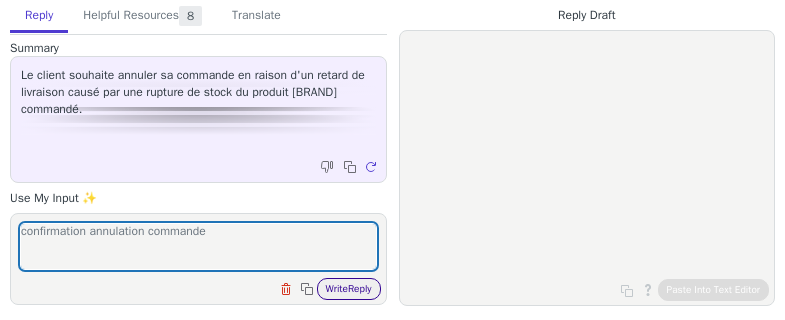 type on "confirmation annulation commande" 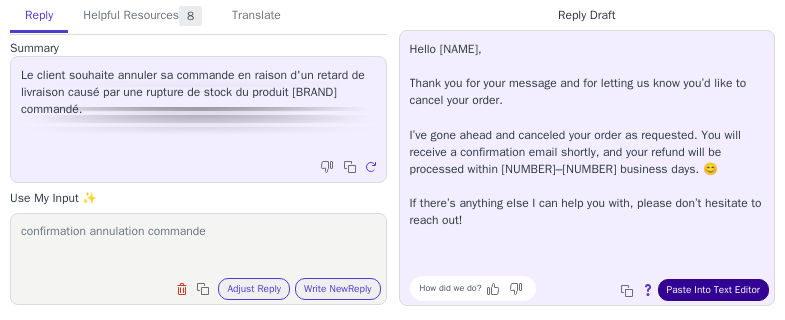 click on "Paste Into Text Editor" at bounding box center [713, 290] 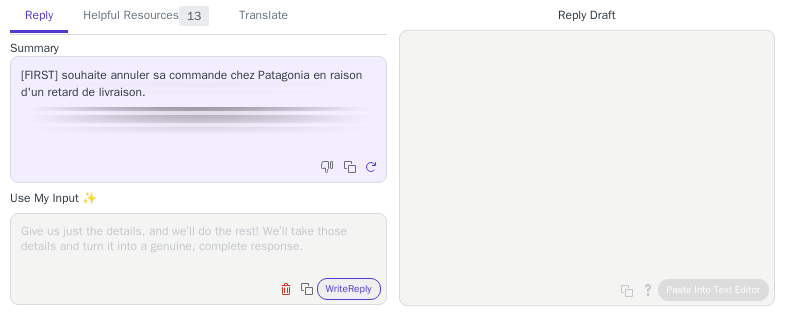 scroll, scrollTop: 0, scrollLeft: 0, axis: both 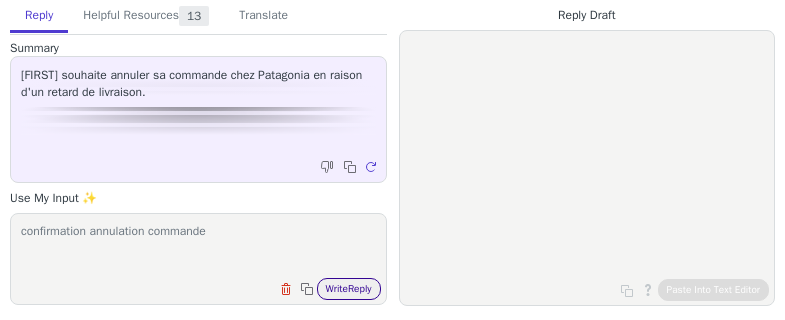 type on "confirmation annulation commande" 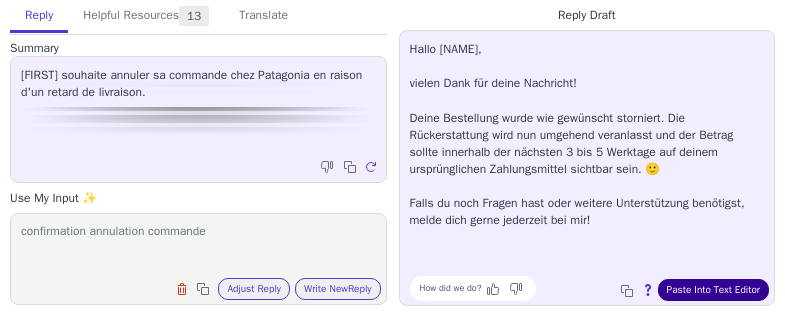 click on "Paste Into Text Editor" at bounding box center (713, 290) 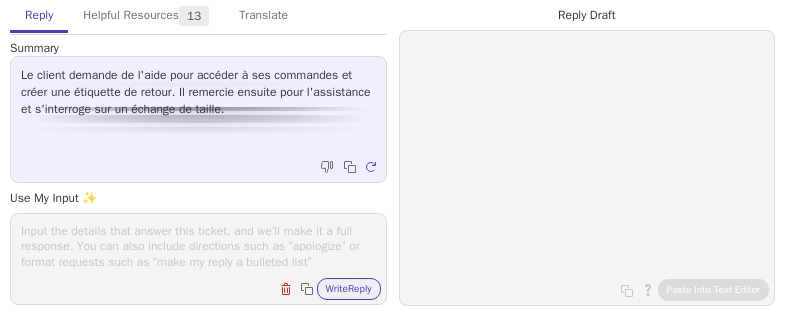 scroll, scrollTop: 0, scrollLeft: 0, axis: both 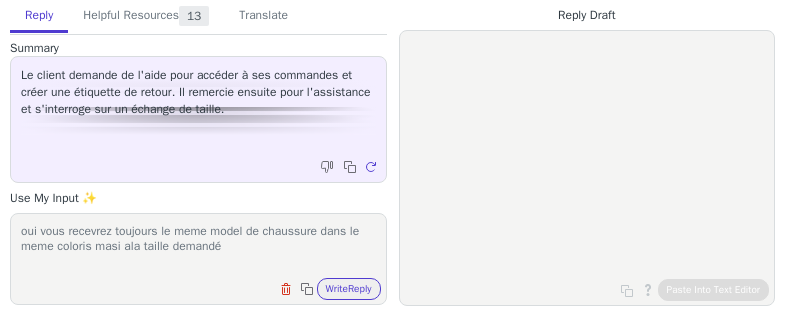 type on "oui vous recevrez toujours le meme model de chaussure dans le meme coloris masi ala taille demandé" 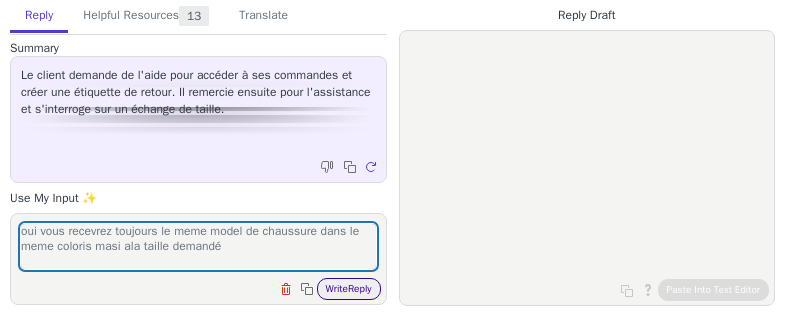 drag, startPoint x: 339, startPoint y: 271, endPoint x: 348, endPoint y: 282, distance: 14.21267 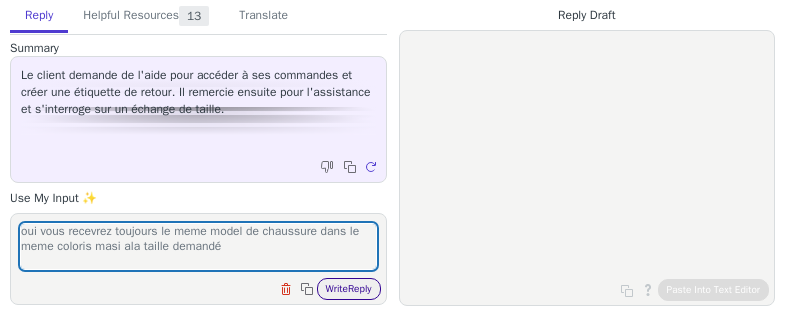 click on "oui vous recevrez toujours le meme model de chaussure dans le meme coloris masi ala taille demandé  Clear field Copy to clipboard Write  Reply" at bounding box center [198, 259] 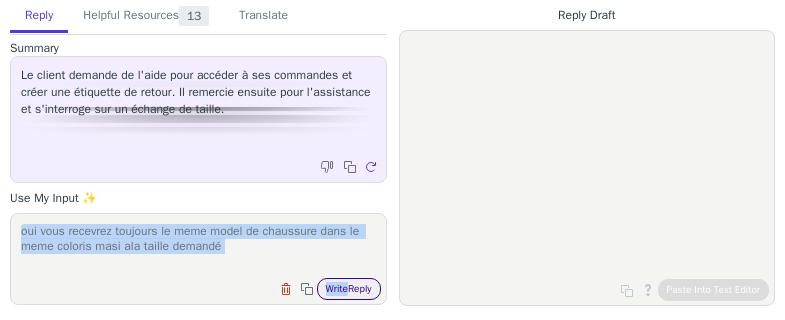 click on "Write  Reply" at bounding box center [349, 289] 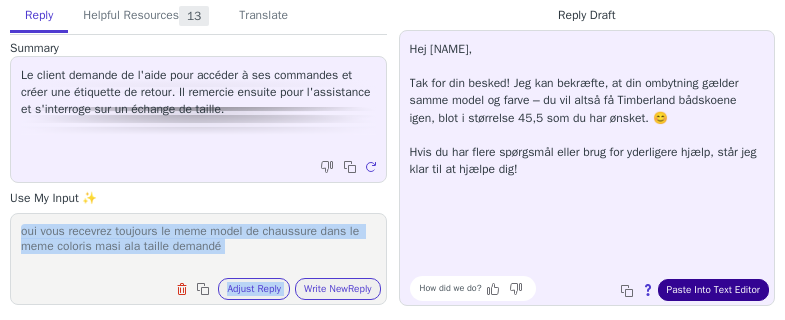 click on "Paste Into Text Editor" at bounding box center [713, 290] 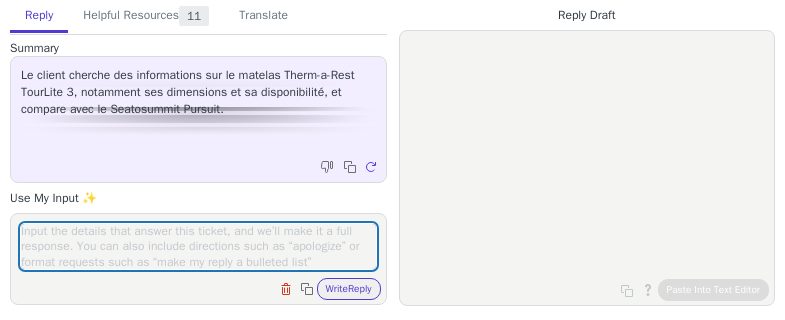 scroll, scrollTop: 0, scrollLeft: 0, axis: both 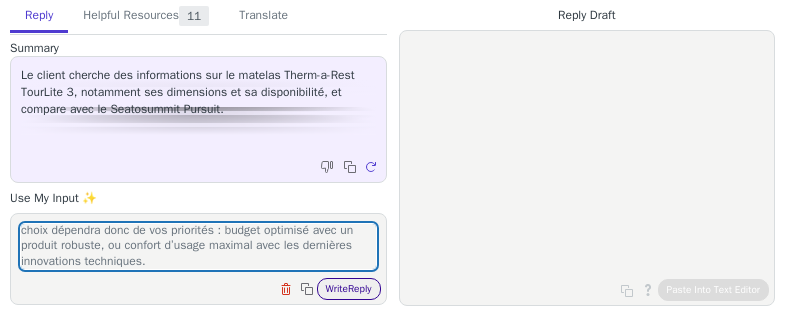 type on "Bonjour,
Le Thermarest TourLite 3 et le Sea to Summit Pursuit sont deux matelas conçus pour un usage similaire, mais présentent des différences notables, notamment au niveau du système de valve. Le Pursuit se distingue effectivement par sa valve multifonction plus moderne, qui permet un gonflage et un dégonflage rapides ainsi qu’un réglage précis du confort, ce qui peut apporter un réel avantage en conditions de bivouac. Le TourLite 3, de son côté, reste très fiable et simple d’usage, avec un bon rapport qualité/prix et une conception éprouvée.
Si les deux modèles sont proches en termes de poids et d’isolation, le Pursuit justifie en partie son tarif supérieur par une ergonomie plus poussée et une finition un peu plus premium. Le choix dépendra donc de vos priorités : budget optimisé avec un produit robuste, ou confort d’usage maximal avec les dernières innovations techniques." 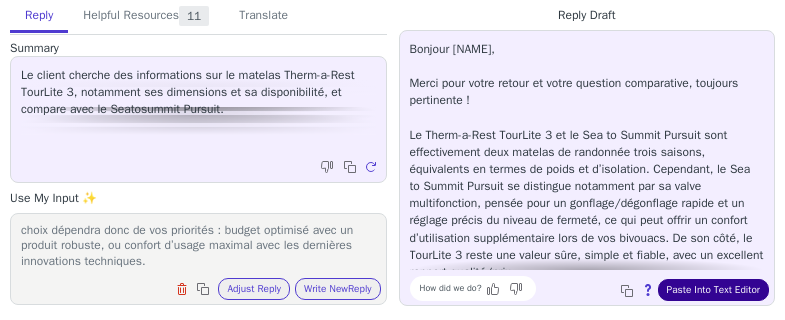 click on "Paste Into Text Editor" at bounding box center (713, 290) 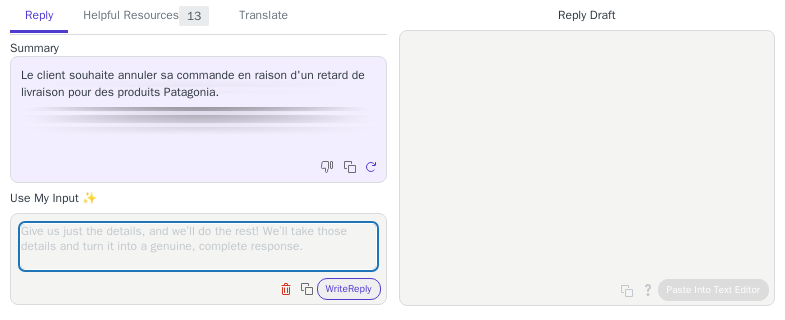scroll, scrollTop: 0, scrollLeft: 0, axis: both 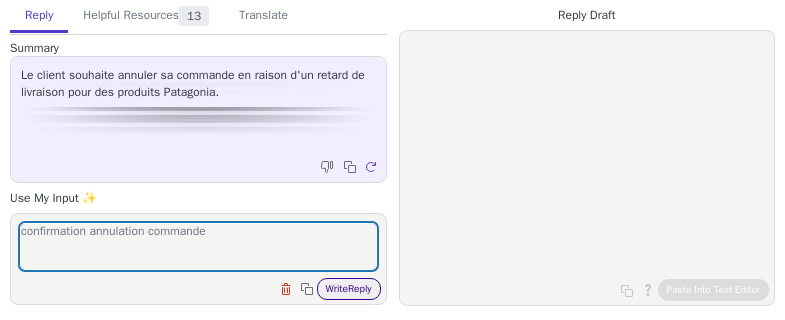 type on "confirmation annulation commande" 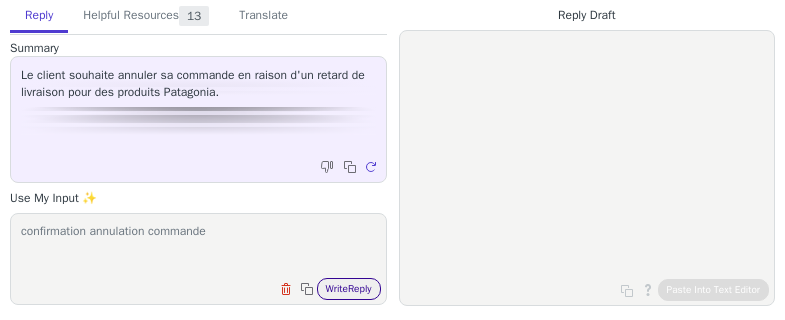 click on "Write  Reply" at bounding box center [349, 289] 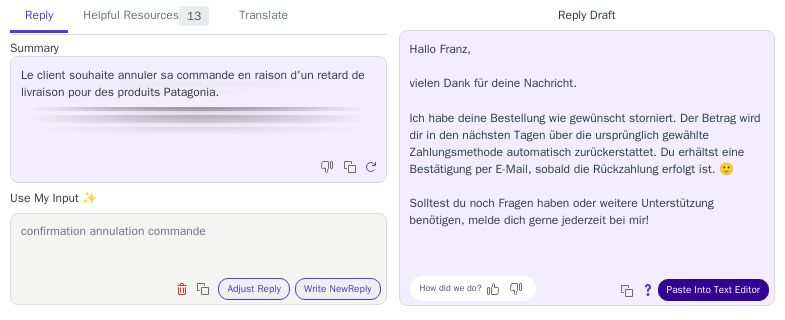 click on "Paste Into Text Editor" at bounding box center [713, 290] 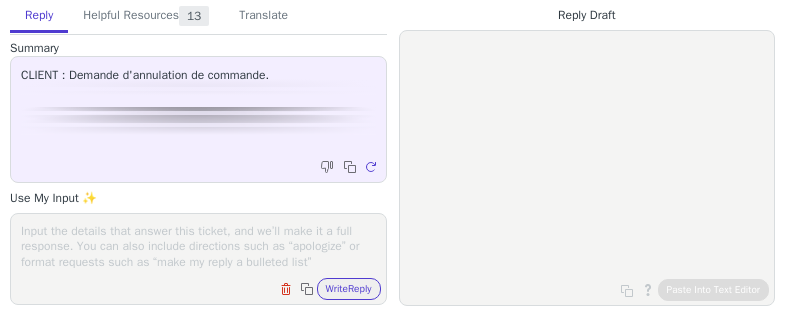 scroll, scrollTop: 0, scrollLeft: 0, axis: both 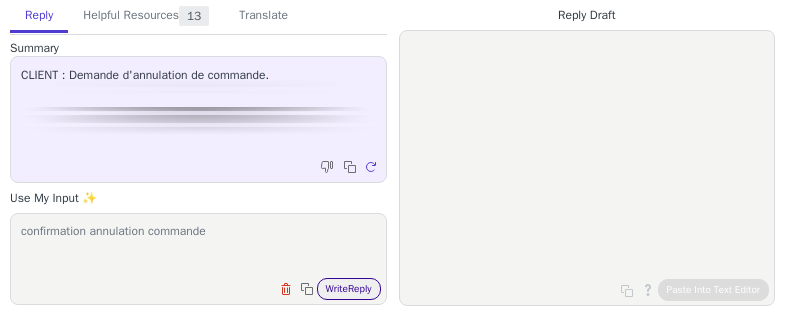 type on "confirmation annulation commande" 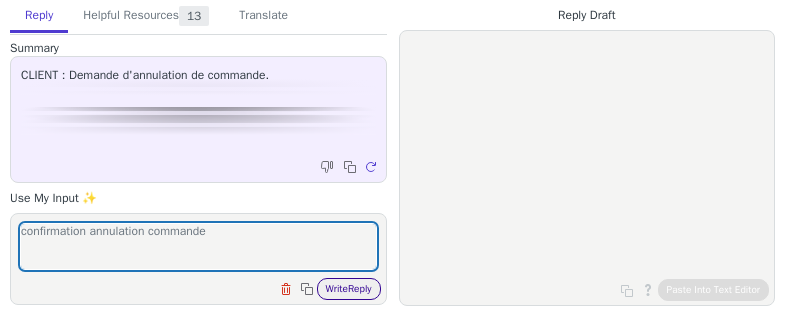 click on "Write  Reply" at bounding box center [349, 289] 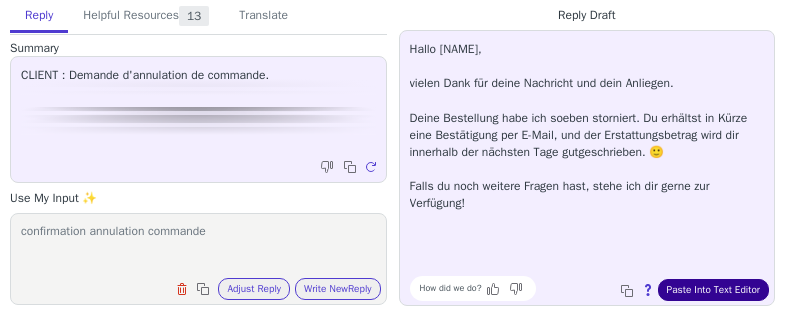 click on "Paste Into Text Editor" at bounding box center [713, 290] 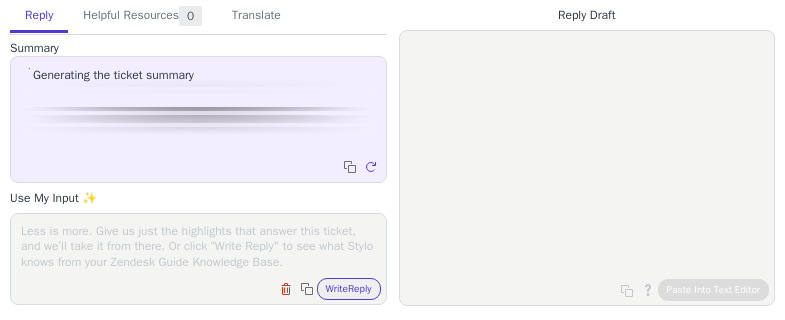 scroll, scrollTop: 0, scrollLeft: 0, axis: both 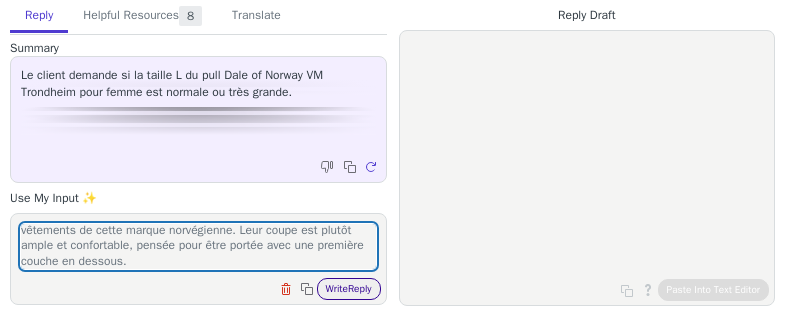 type on "Le pull Dale of Norway VM Trondheim pour femme, en taille L, a tendance à tailler grand, comme c’est souvent le cas avec les vêtements de cette marque norvégienne. Leur coupe est plutôt ample et confortable, pensée pour être portée avec une première couche en dessous." 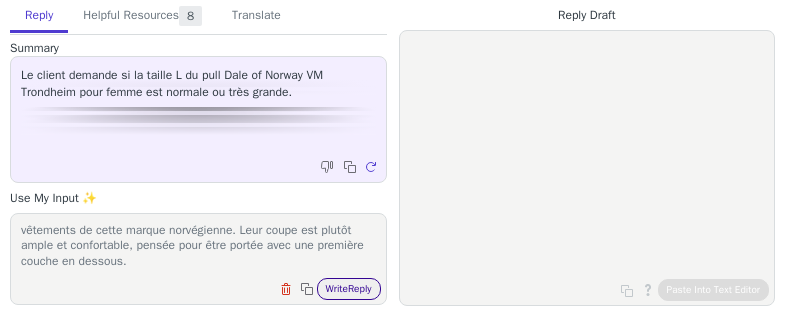 click on "Write  Reply" at bounding box center (349, 289) 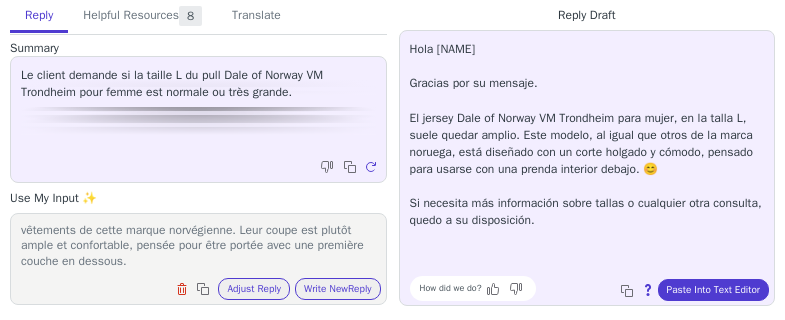 click on "How did we do?   Copy to clipboard About this reply Paste Into Text Editor" at bounding box center (597, 288) 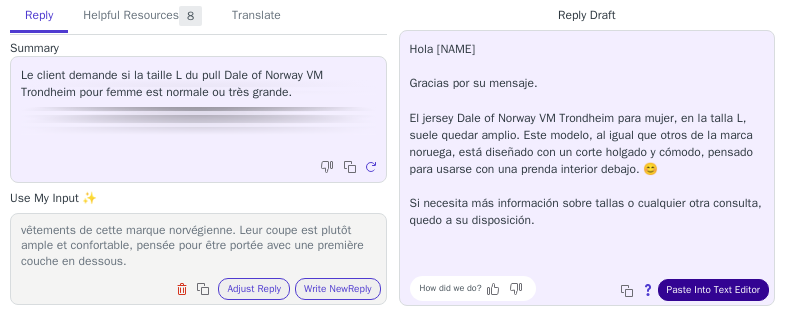 click on "Paste Into Text Editor" at bounding box center [713, 290] 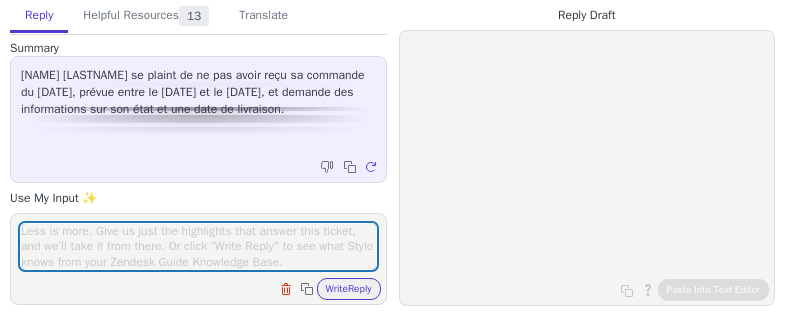 click at bounding box center [198, 246] 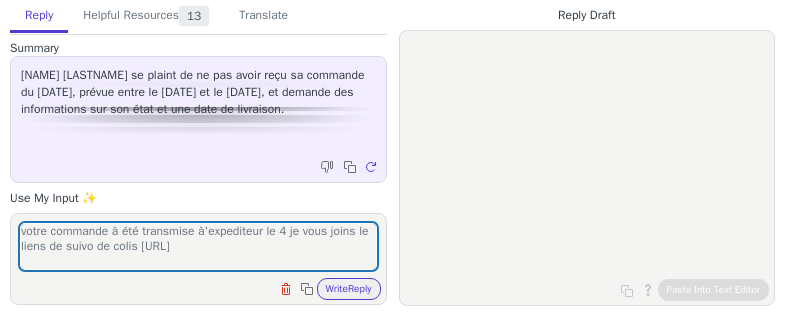 scroll, scrollTop: 16, scrollLeft: 0, axis: vertical 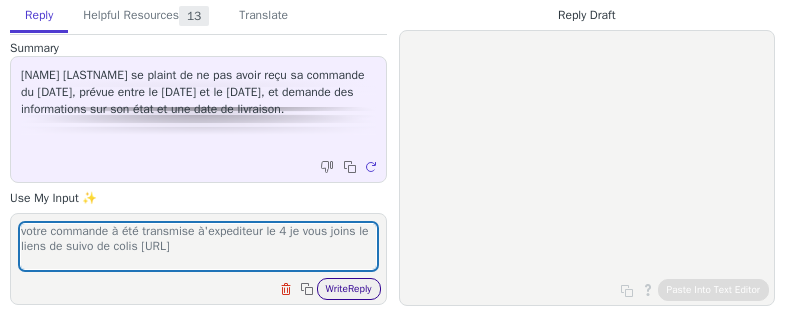 type on "votre commande à été transmise à'expediteur le 4 je vous joins le liens de suivo de colis [URL]" 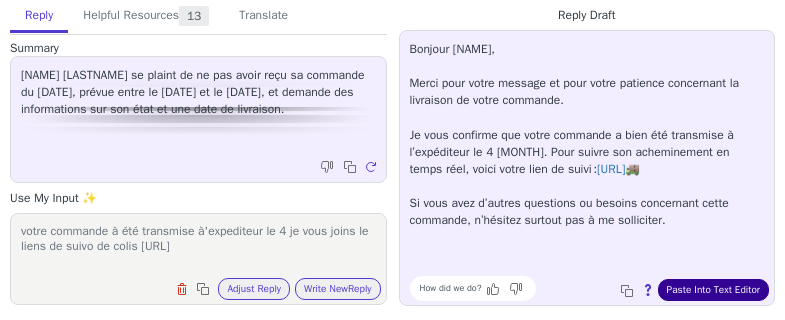 click on "Paste Into Text Editor" at bounding box center (713, 290) 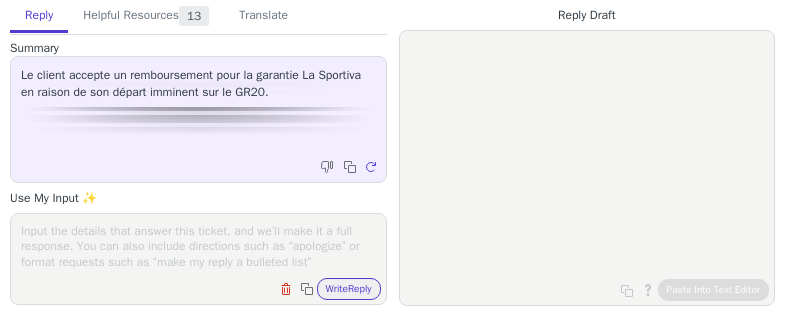 scroll, scrollTop: 0, scrollLeft: 0, axis: both 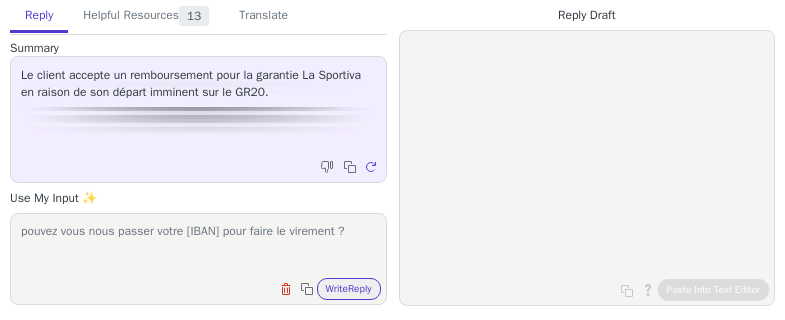 type on "pouvez vous nous passer votre RIB pour faire le virement ?" 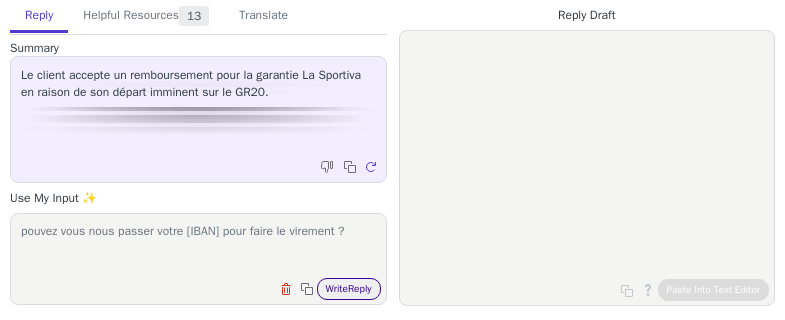 click on "Write  Reply" at bounding box center [349, 289] 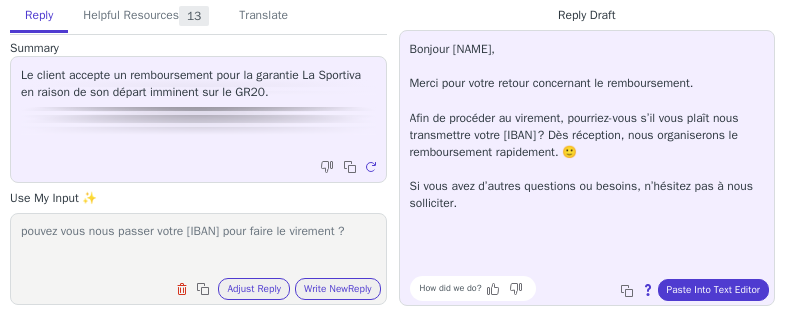 click on "How did we do?   Copy to clipboard About this reply Paste Into Text Editor" at bounding box center [597, 288] 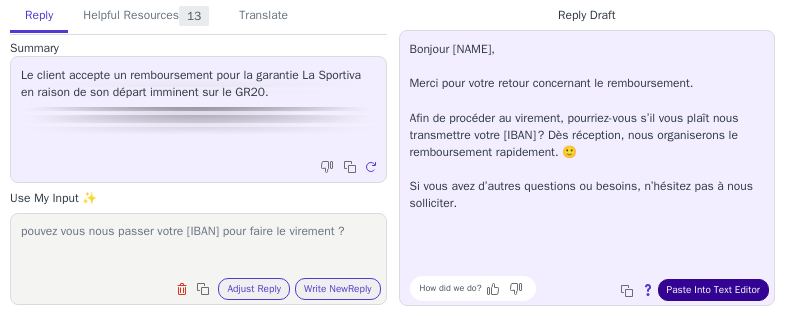 click on "Paste Into Text Editor" at bounding box center [713, 290] 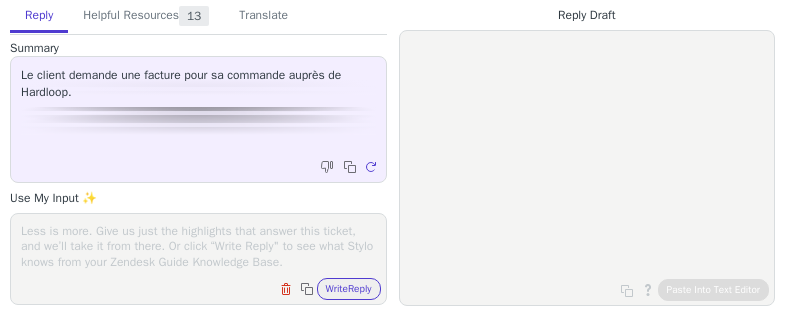 scroll, scrollTop: 0, scrollLeft: 0, axis: both 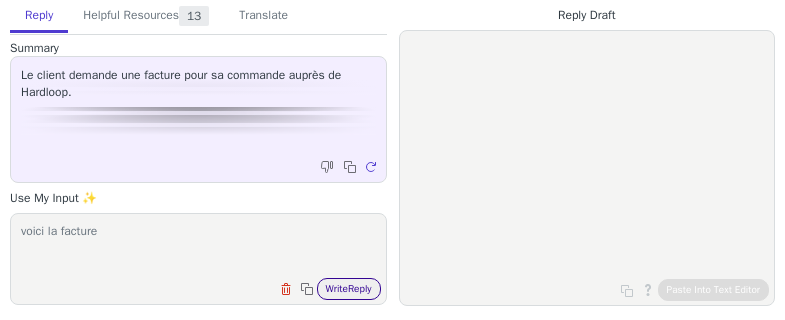 type on "voici la facture" 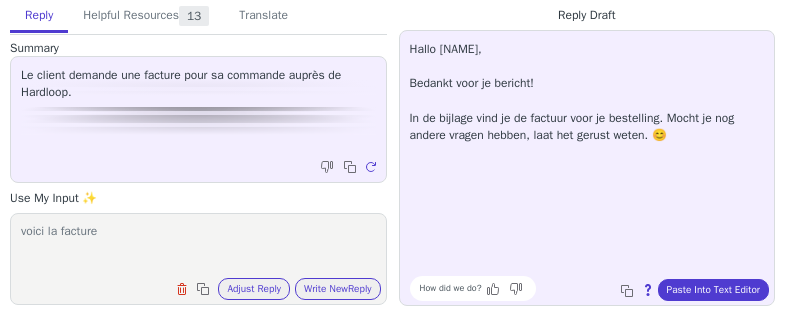 click on "How did we do?   Copy to clipboard About this reply Paste Into Text Editor" at bounding box center [597, 288] 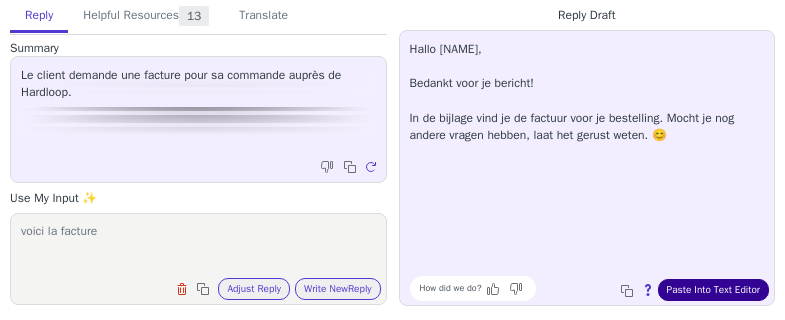 click on "Paste Into Text Editor" at bounding box center [713, 290] 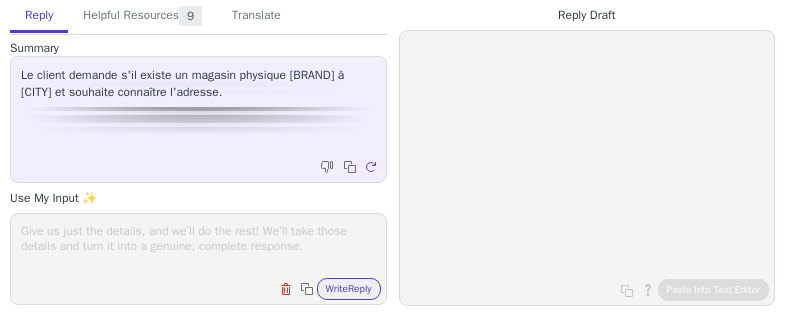 scroll, scrollTop: 0, scrollLeft: 0, axis: both 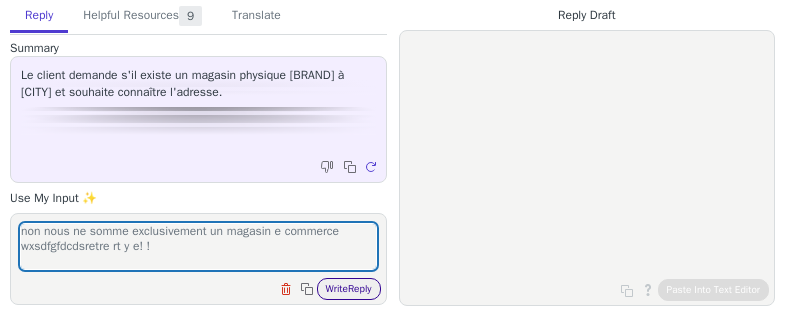 click on "Write  Reply" at bounding box center [349, 289] 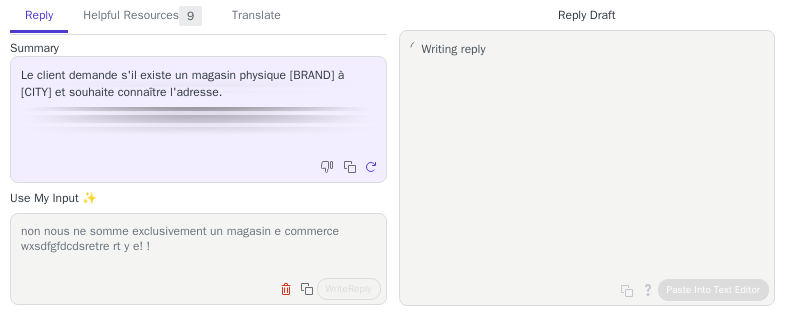 click on "non nous ne somme exclusivement un magasin e commerce wxsdfgfdcdsretre rt y e! !" at bounding box center (198, 246) 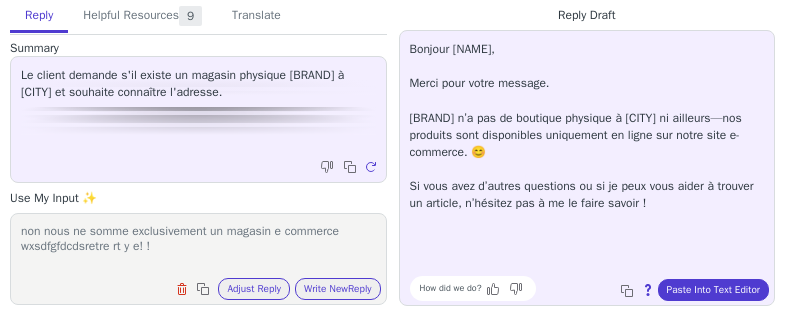 scroll, scrollTop: 1, scrollLeft: 0, axis: vertical 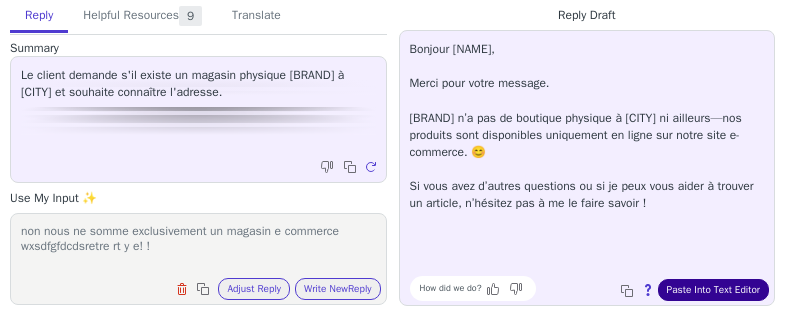 type on "non nous ne somme exclusivement un magasin e commerce wxsdfgfdcdsretre rt y e! !" 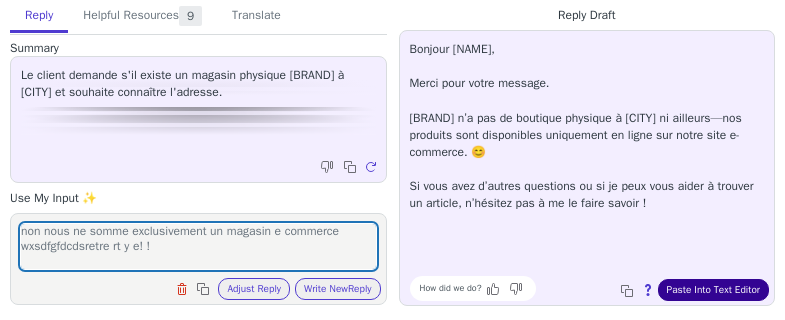 click on "Paste Into Text Editor" at bounding box center [713, 290] 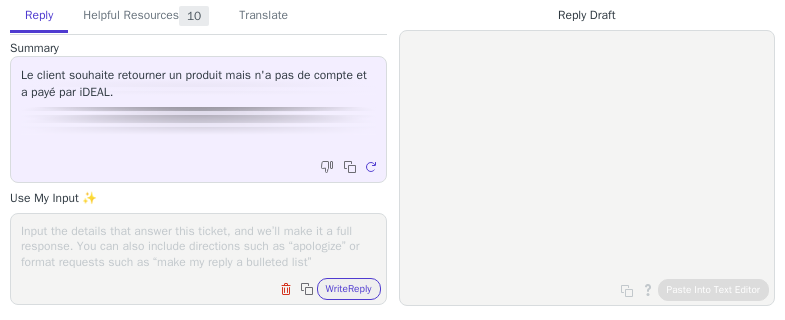 scroll, scrollTop: 0, scrollLeft: 0, axis: both 